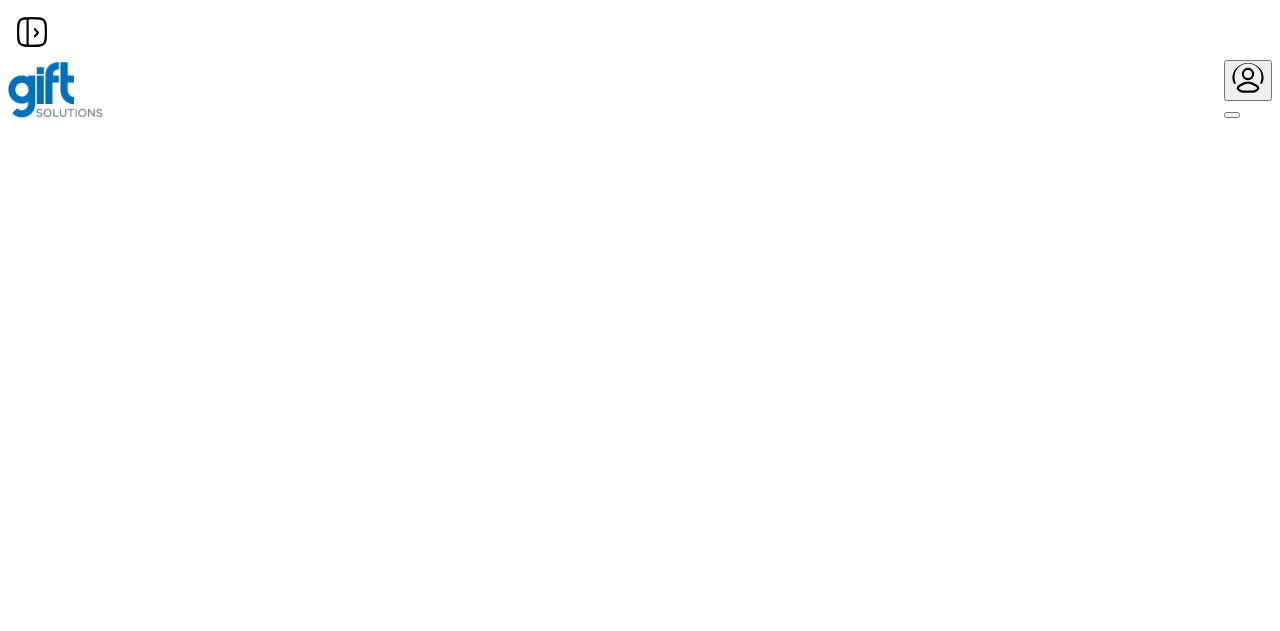 scroll, scrollTop: 0, scrollLeft: 0, axis: both 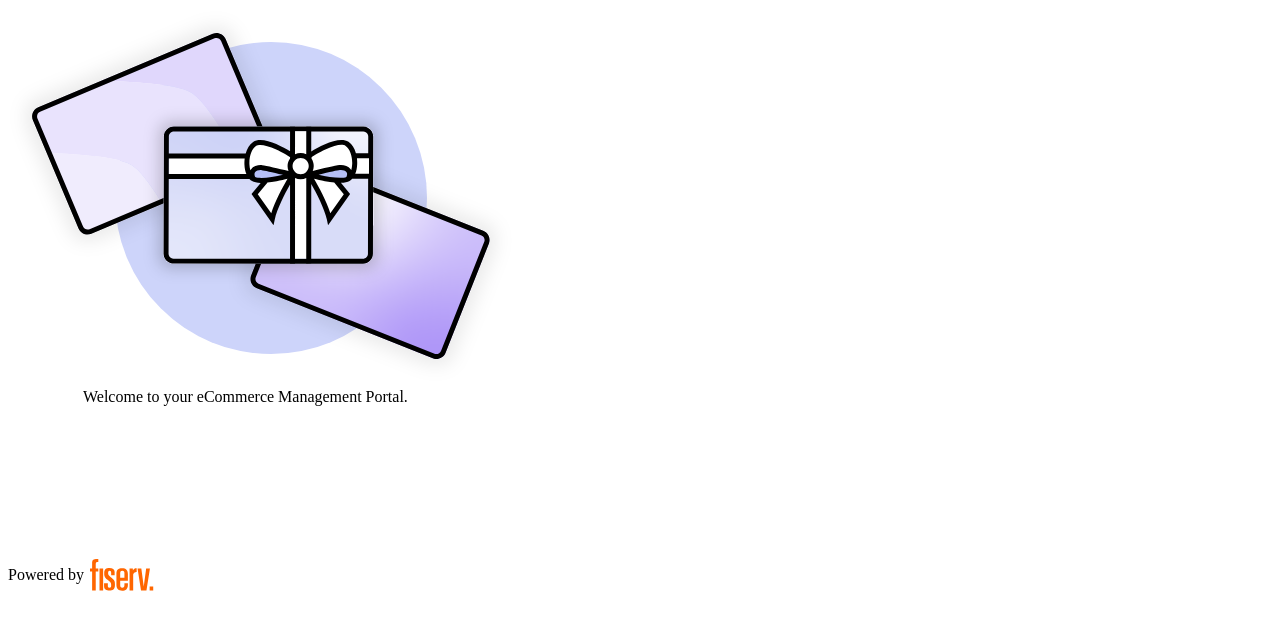 click at bounding box center (79, 909) 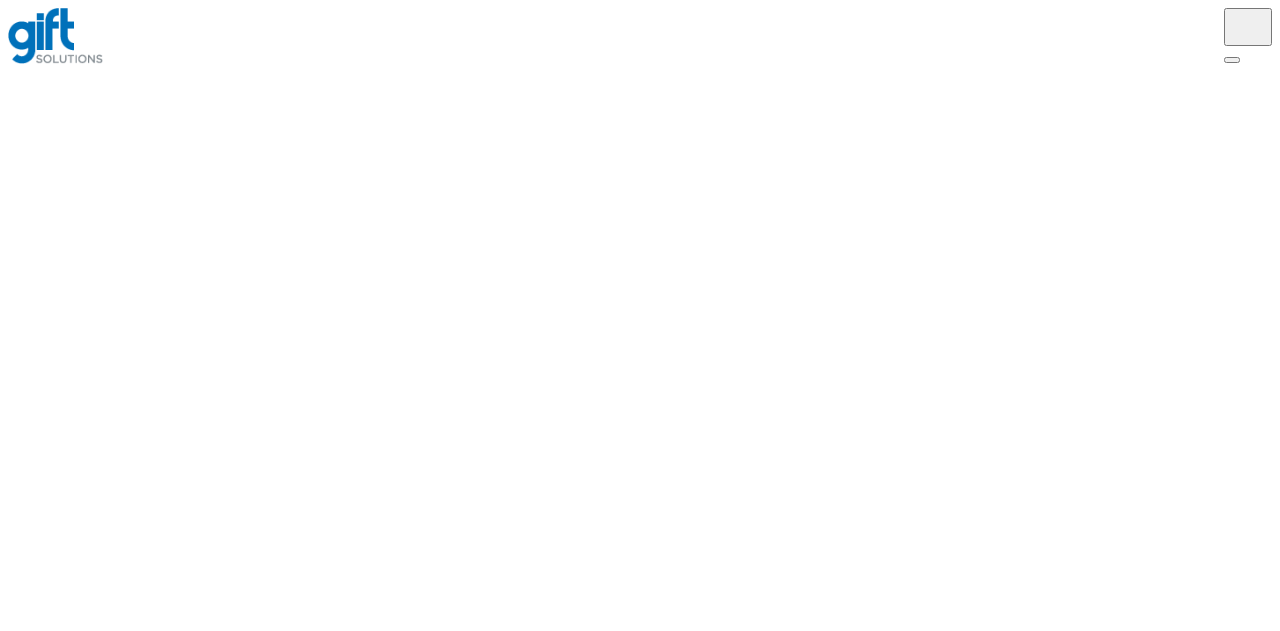 scroll, scrollTop: 0, scrollLeft: 0, axis: both 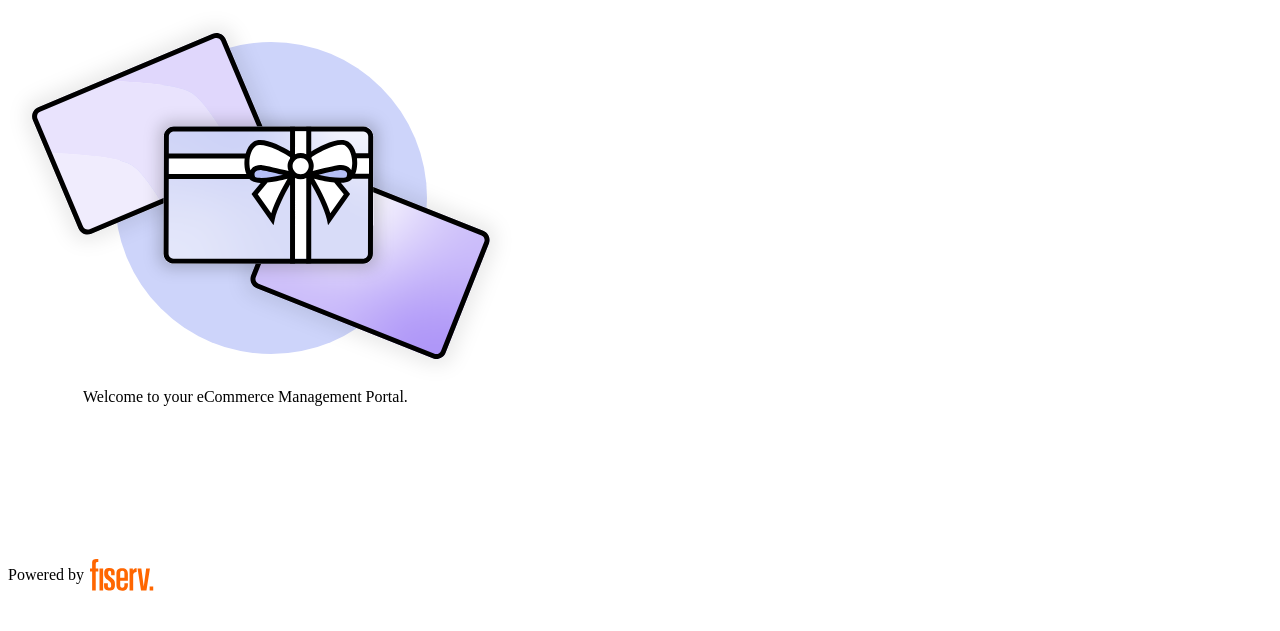 click at bounding box center (79, 909) 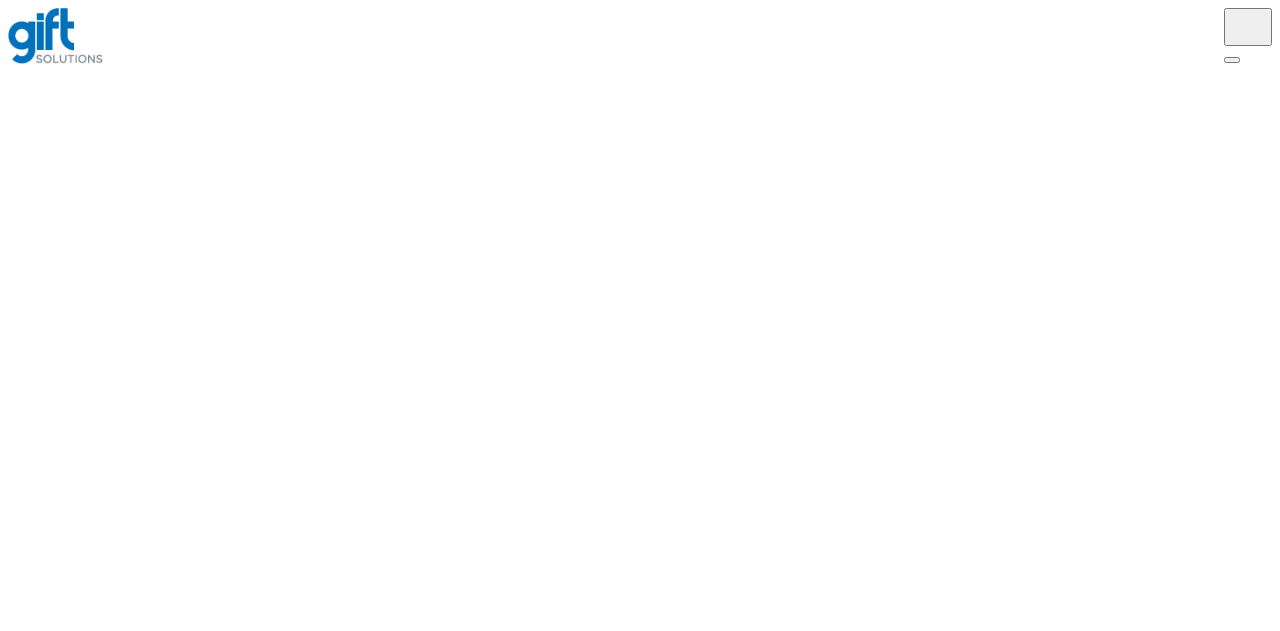 scroll, scrollTop: 0, scrollLeft: 0, axis: both 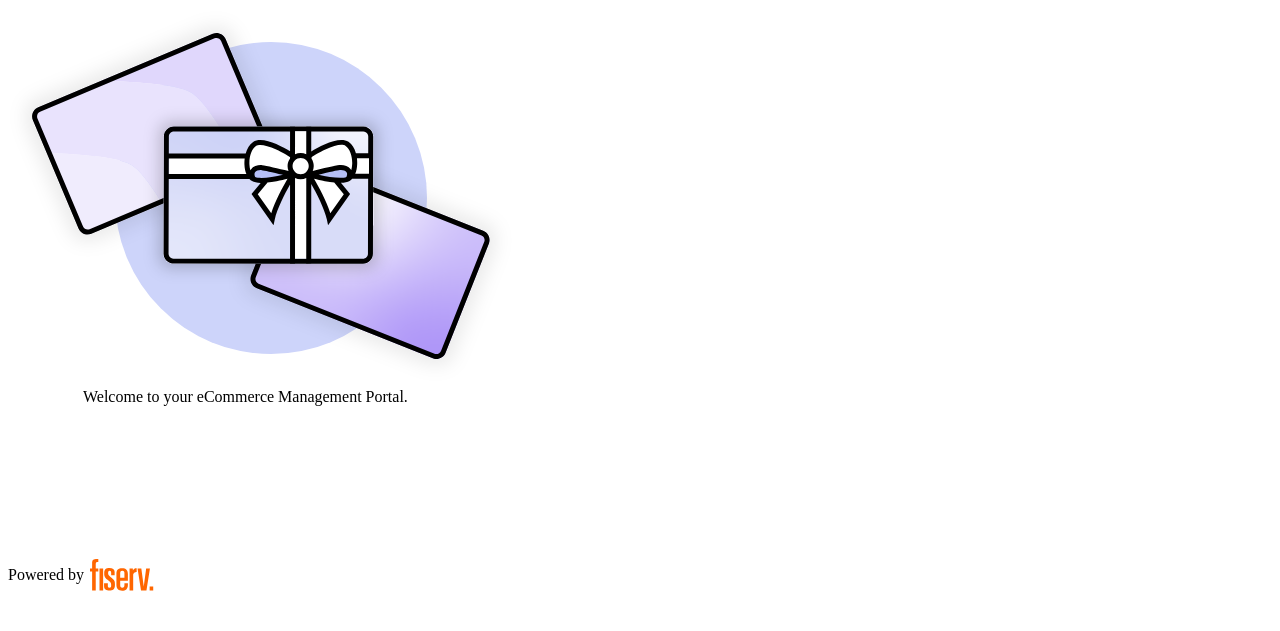 click at bounding box center (79, 909) 